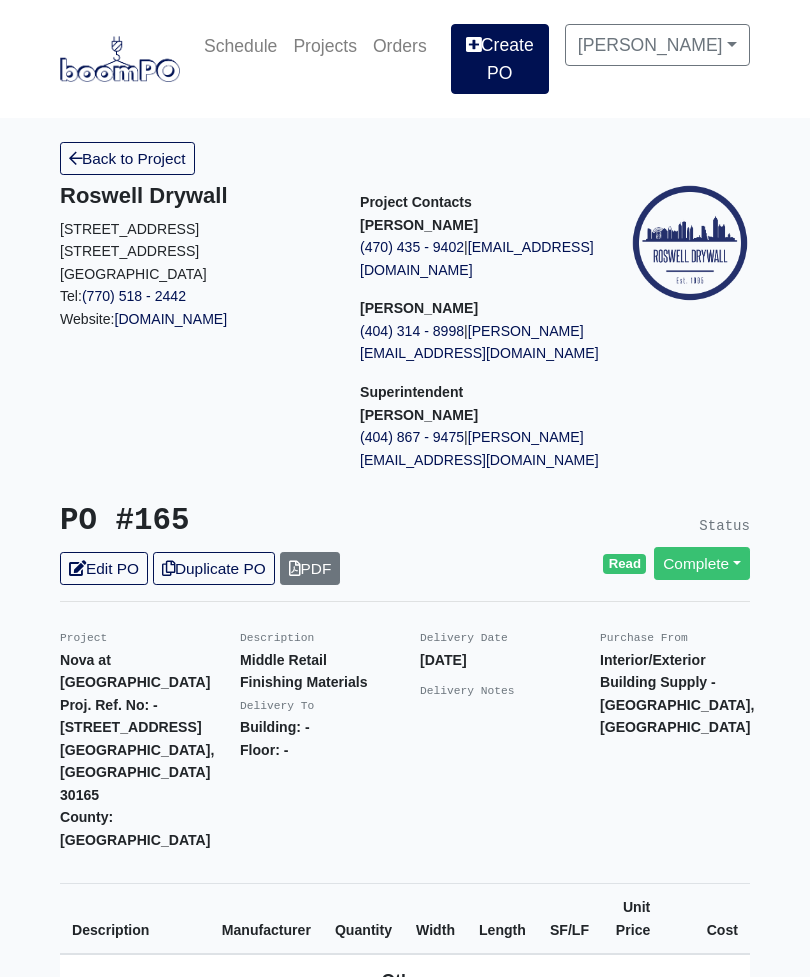 scroll, scrollTop: 0, scrollLeft: 0, axis: both 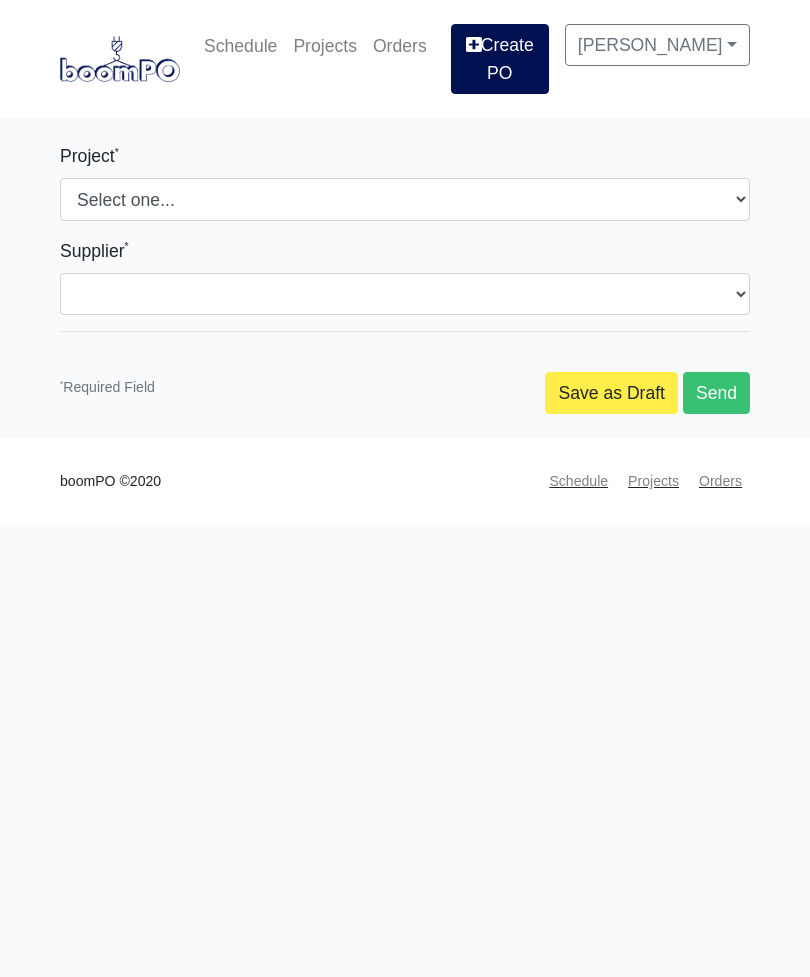 select 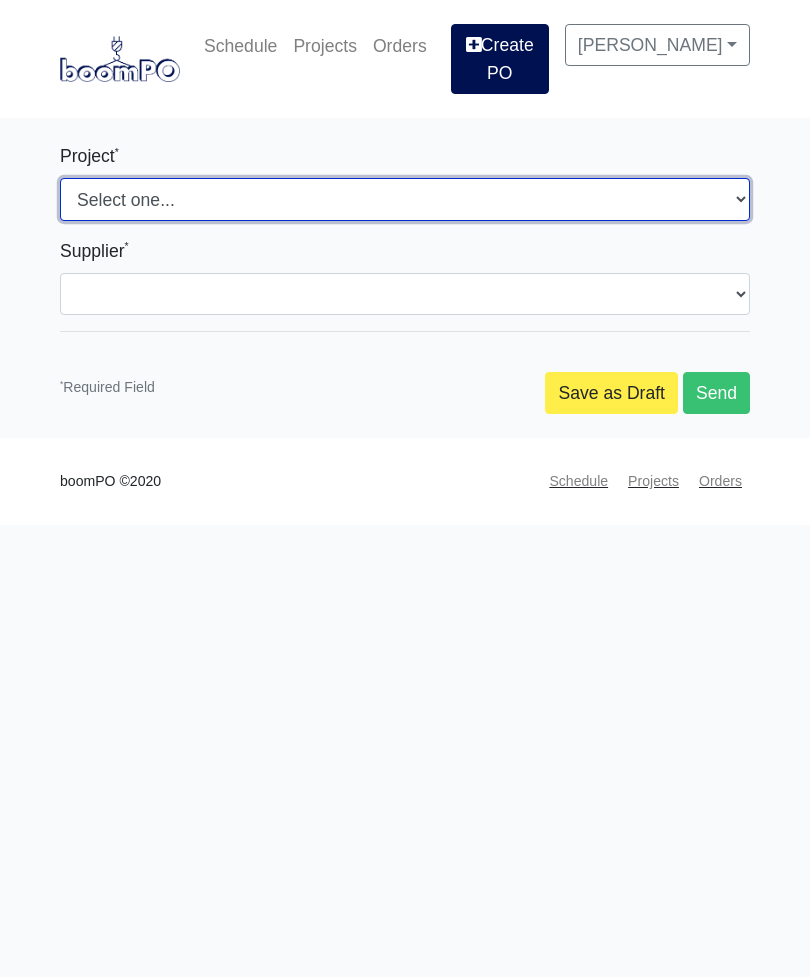 click on "Select one...   Southern Post Nova at [GEOGRAPHIC_DATA]" at bounding box center [405, 199] 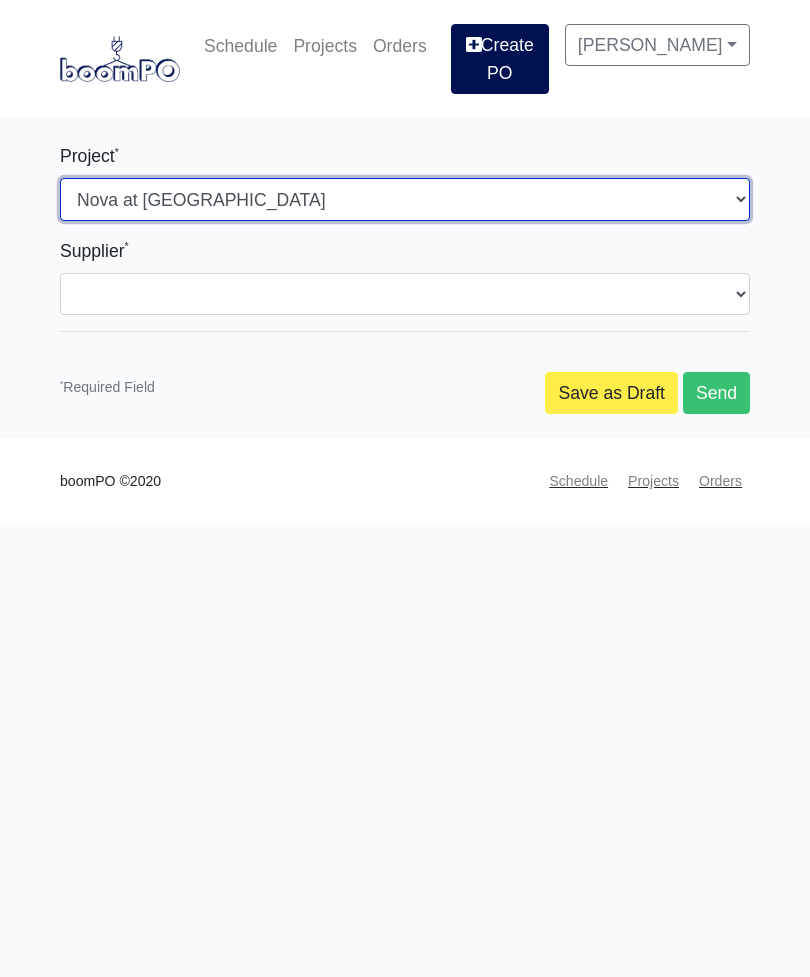 select 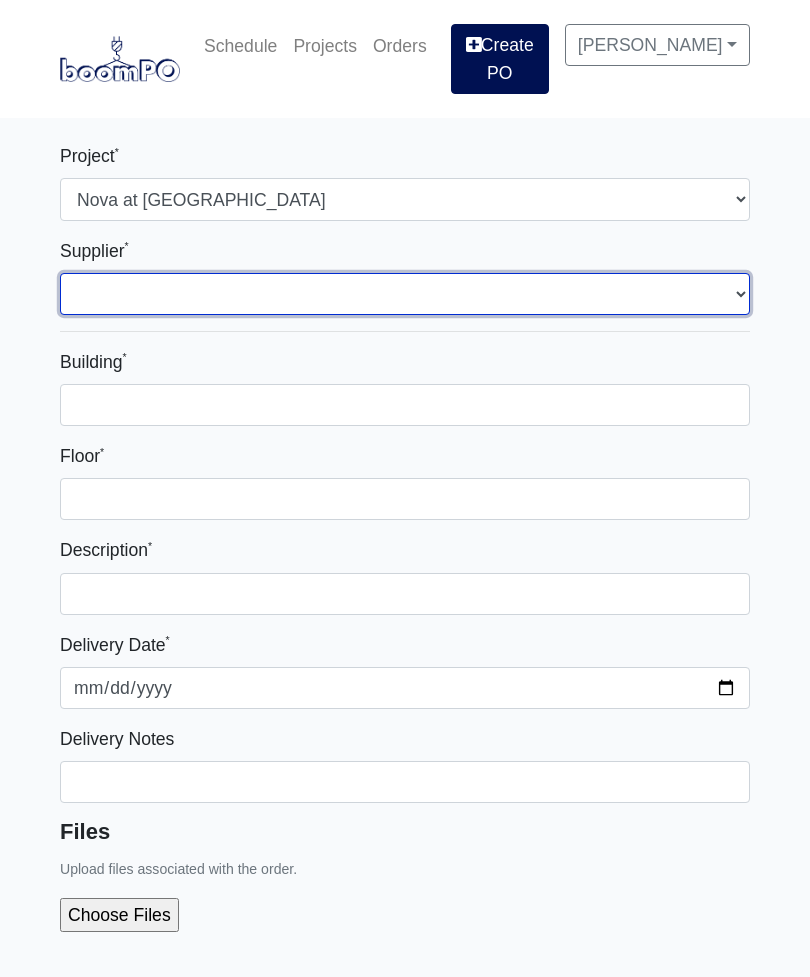 click on "Select one...   Interior/Exterior Building Supply - [GEOGRAPHIC_DATA], [GEOGRAPHIC_DATA] Grabber Construction Products - [GEOGRAPHIC_DATA], [GEOGRAPHIC_DATA] [PERSON_NAME][GEOGRAPHIC_DATA] - [GEOGRAPHIC_DATA], [GEOGRAPHIC_DATA]" at bounding box center (405, 294) 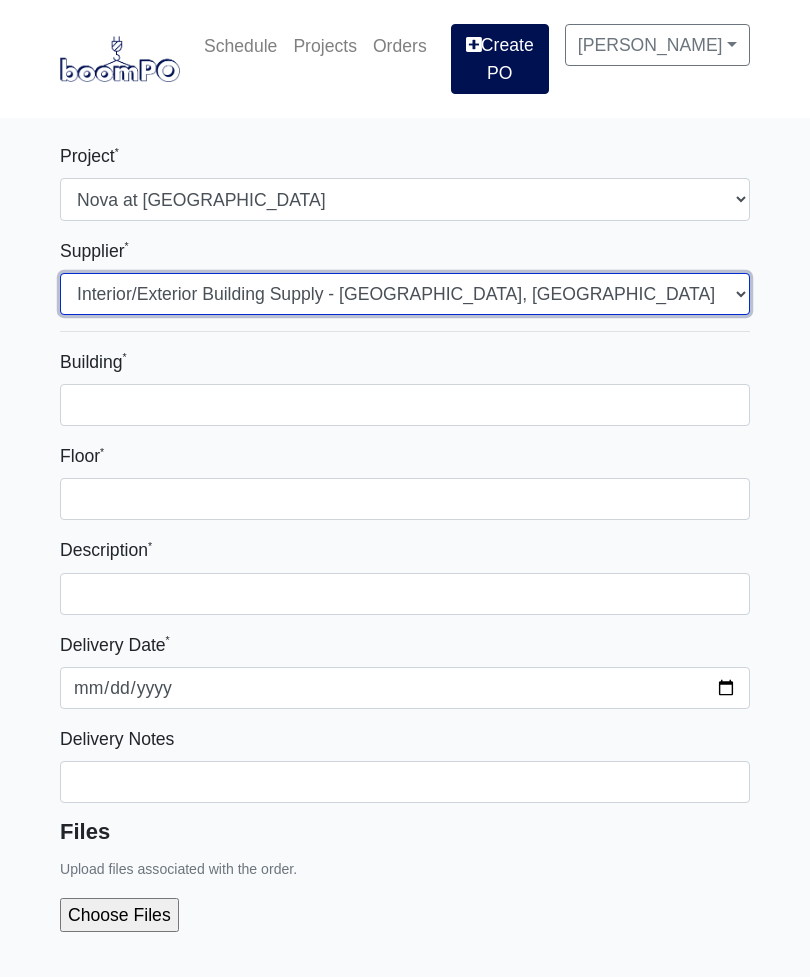 select 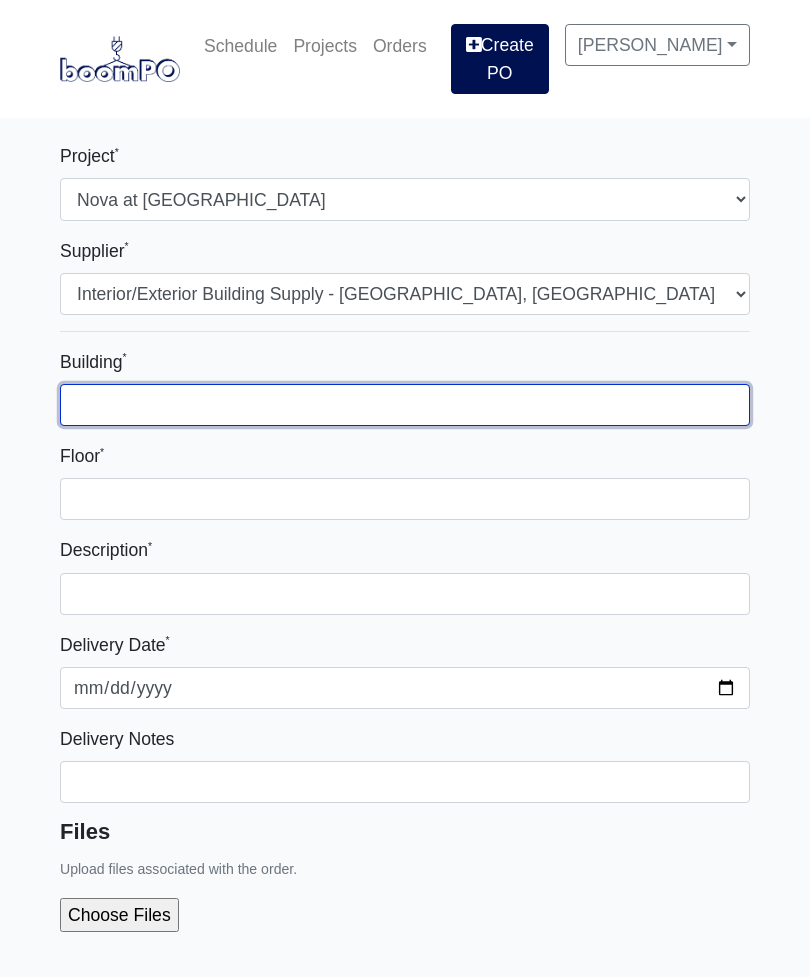 click on "Building *" at bounding box center [405, 405] 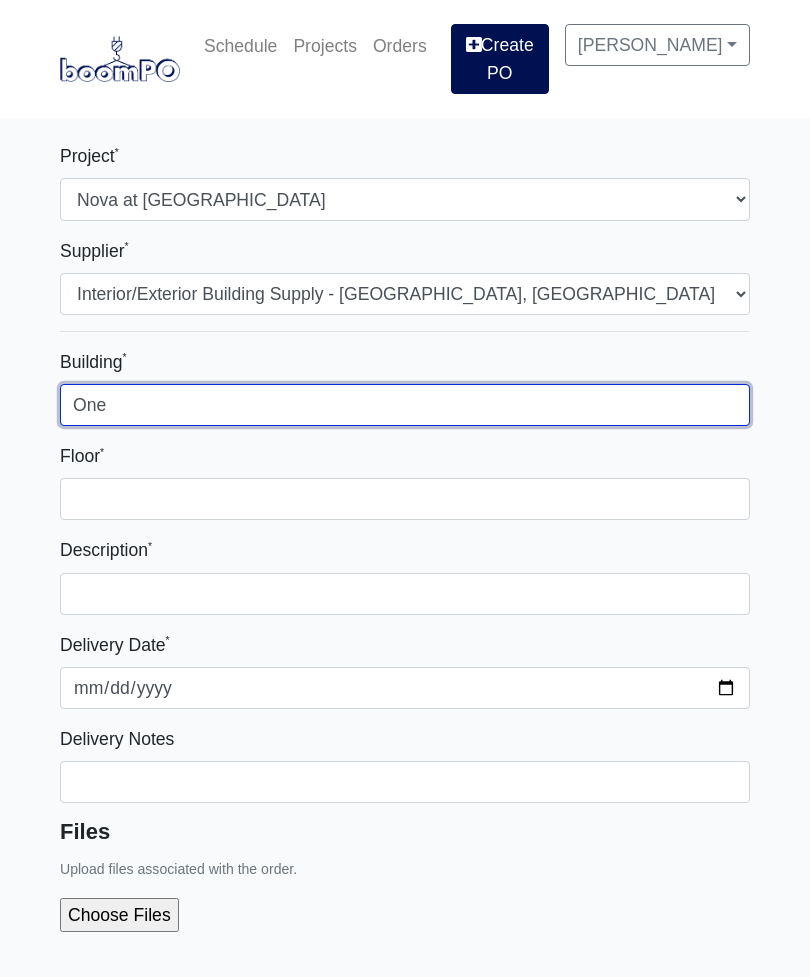 type on "One" 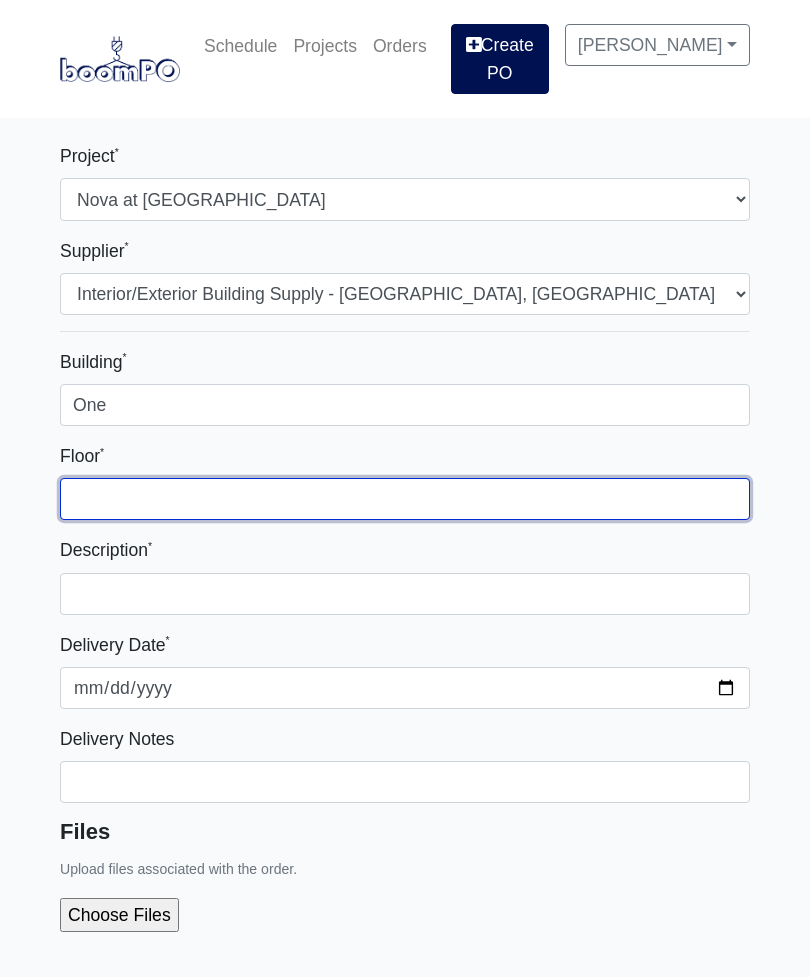 click on "Floor *" at bounding box center (405, 499) 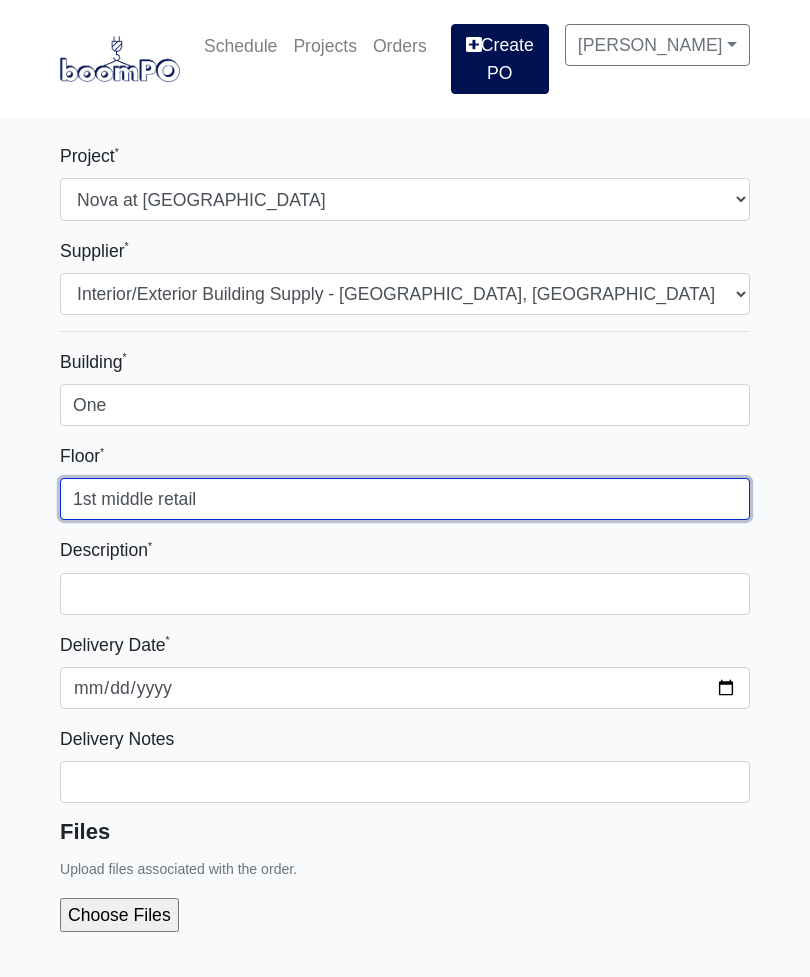 type on "1st middle retail" 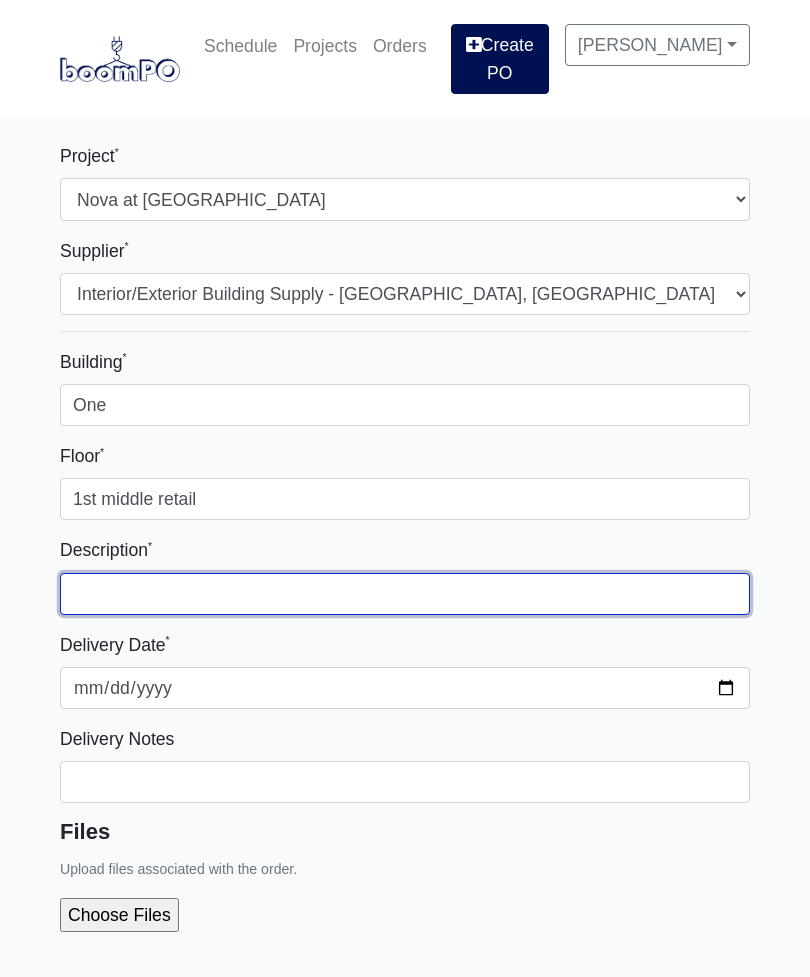 click at bounding box center [405, 594] 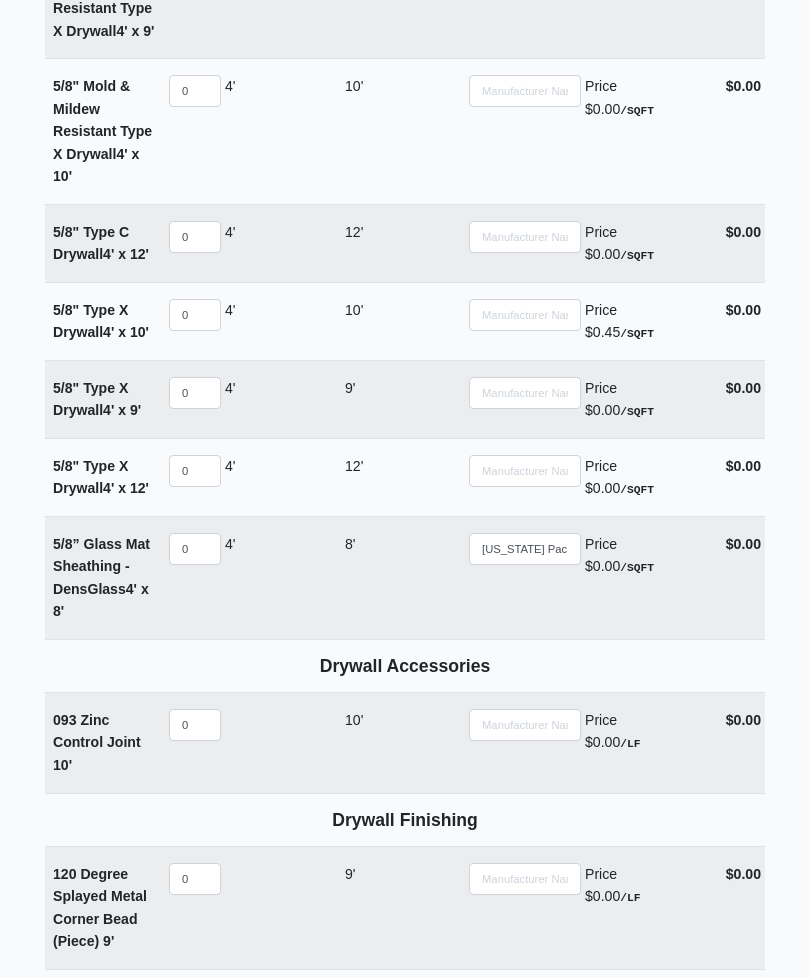 scroll, scrollTop: 2106, scrollLeft: 0, axis: vertical 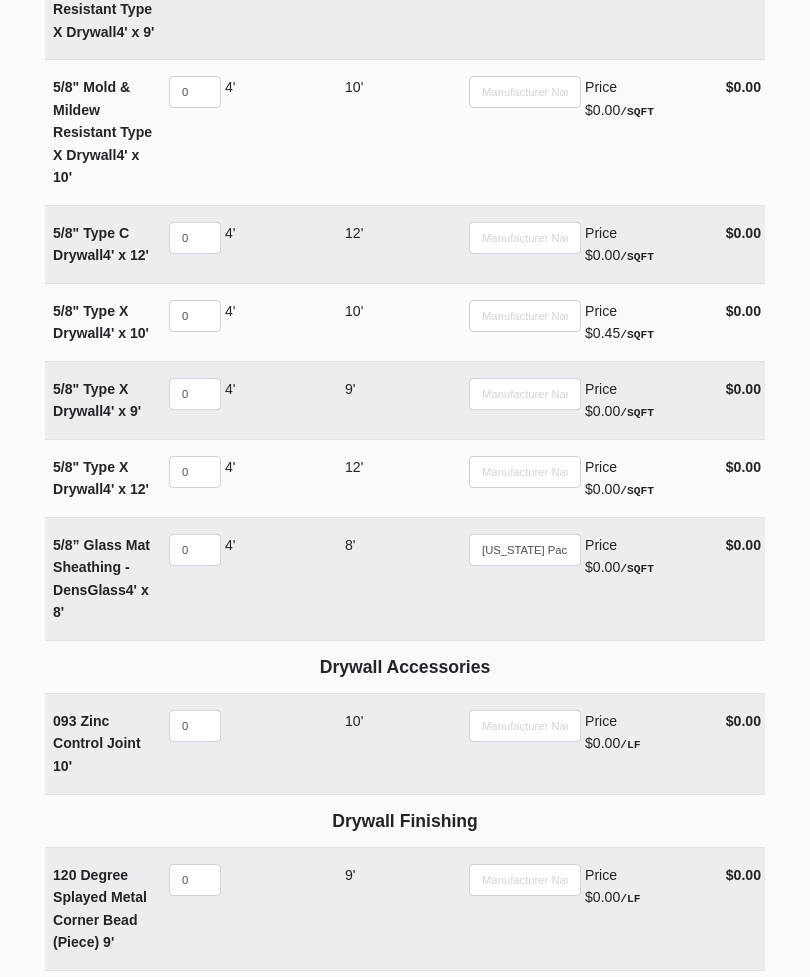 type on "Drywall" 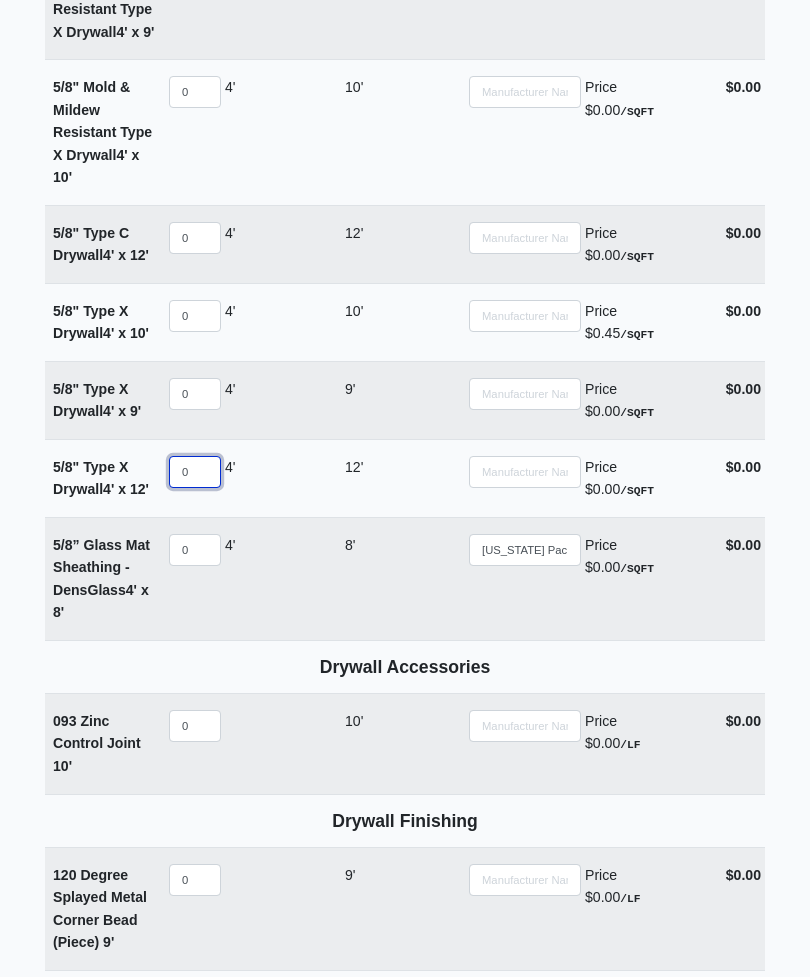 click on "0" at bounding box center (195, 473) 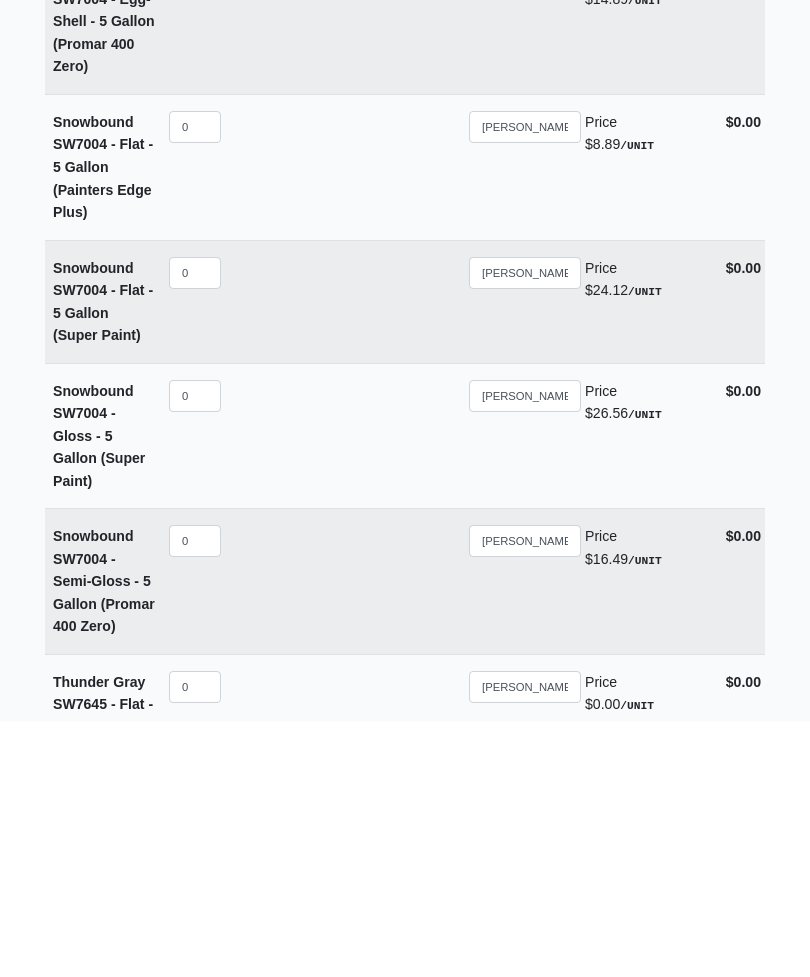 scroll, scrollTop: 15169, scrollLeft: 0, axis: vertical 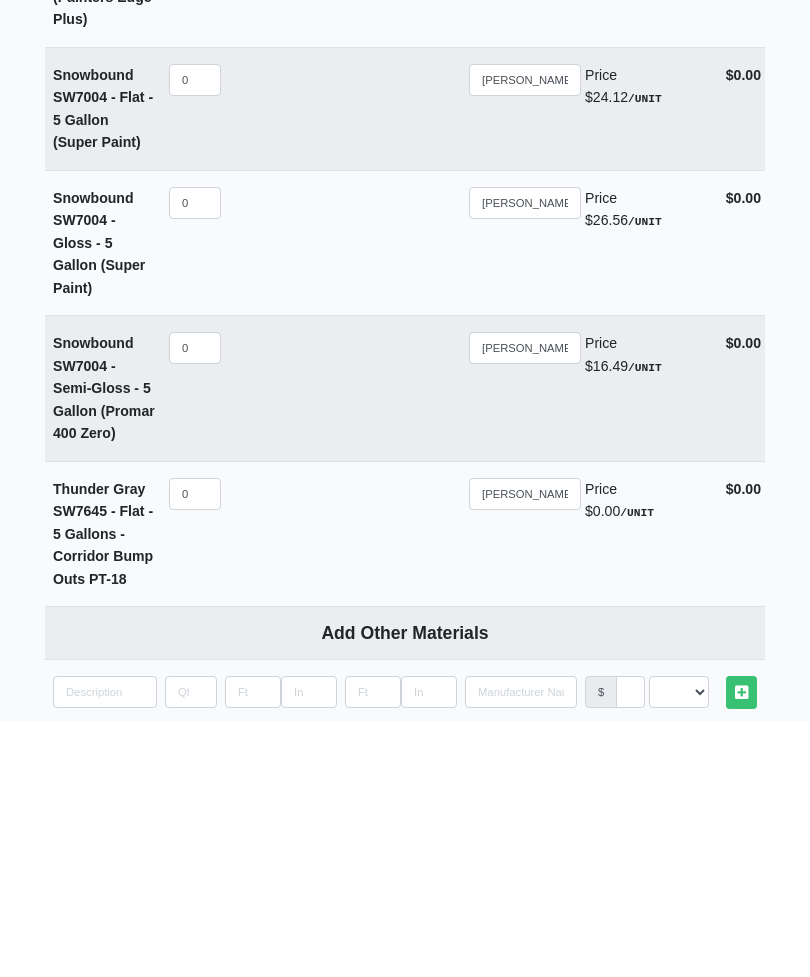 type on "55" 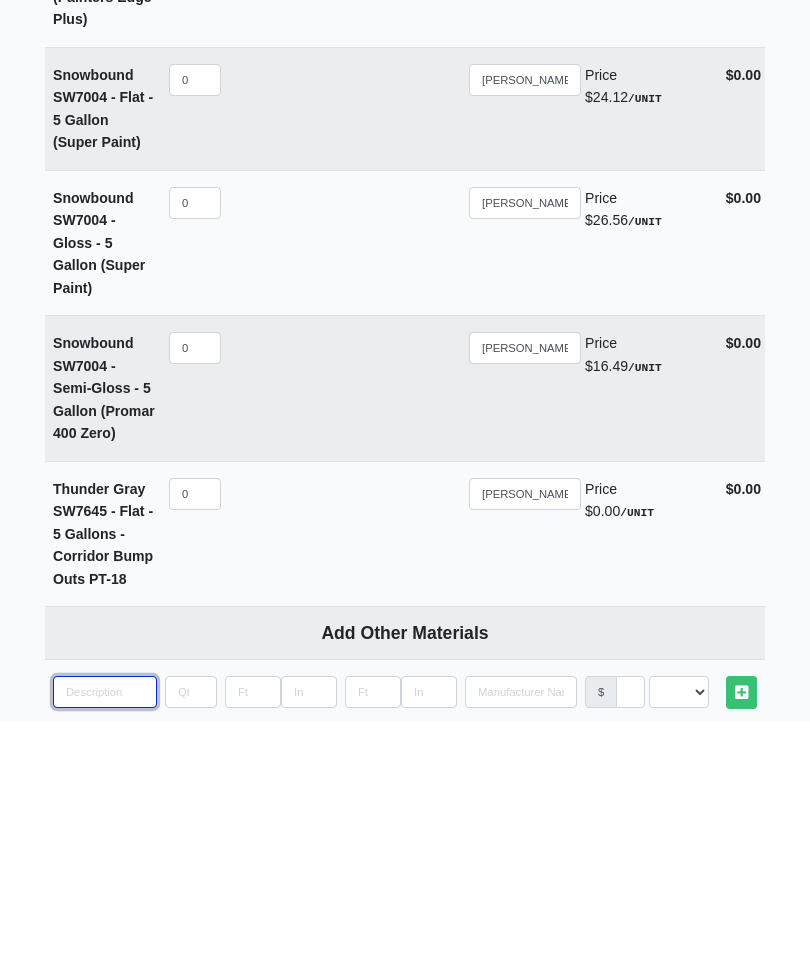 click at bounding box center (105, 948) 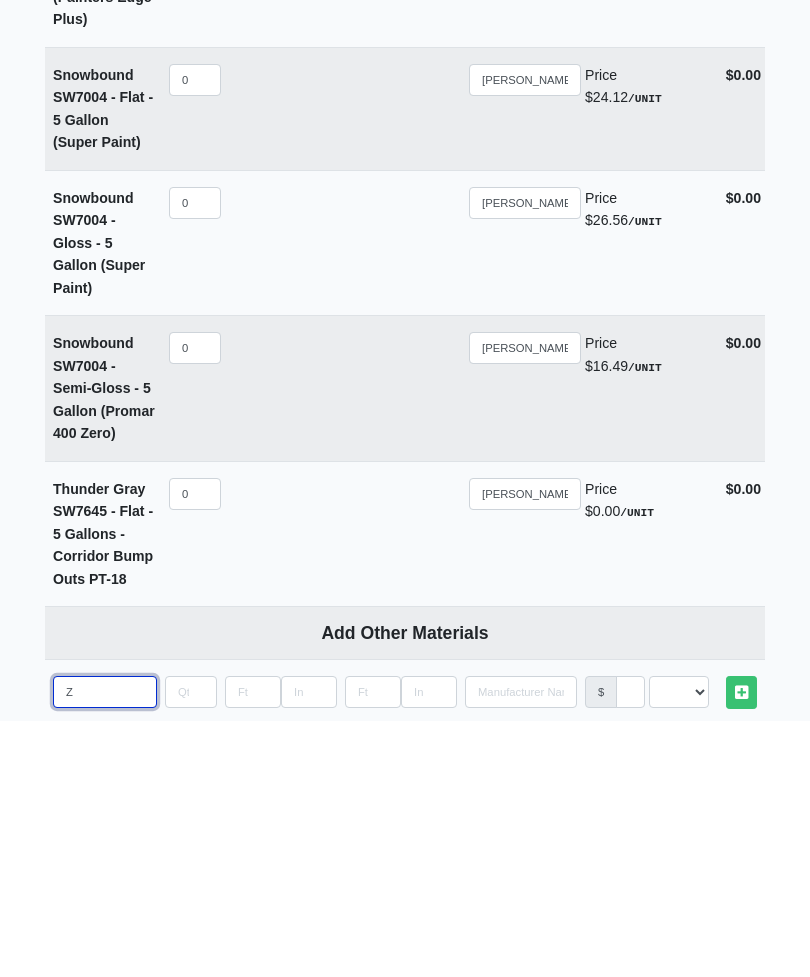 type on "Zi" 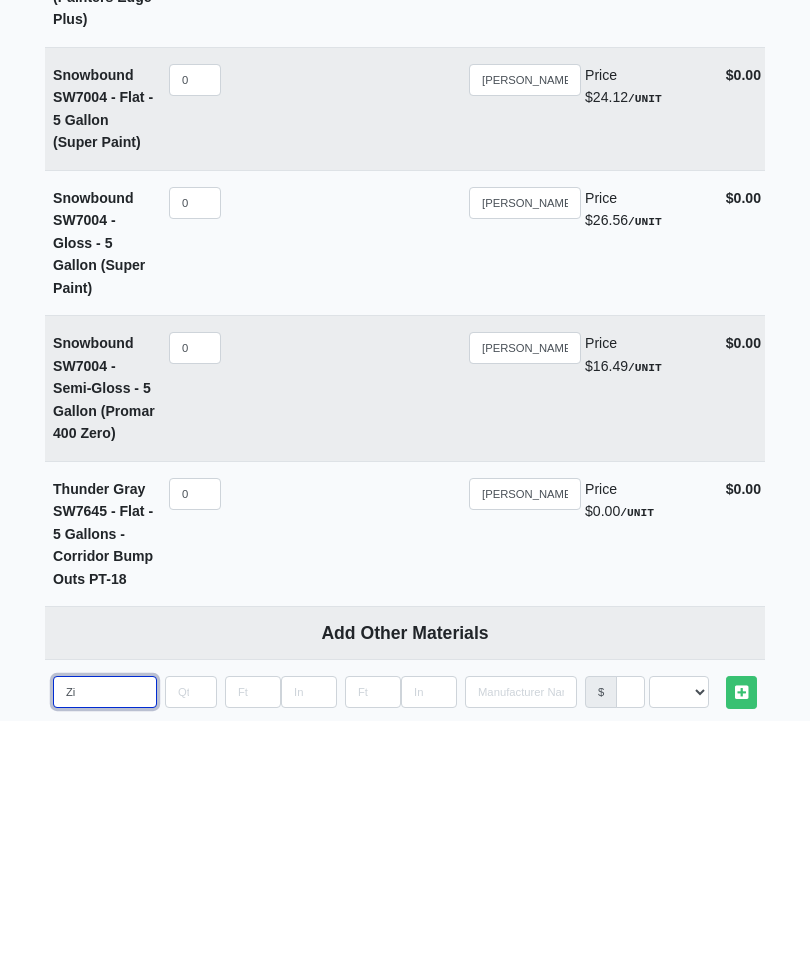 type on "Zip" 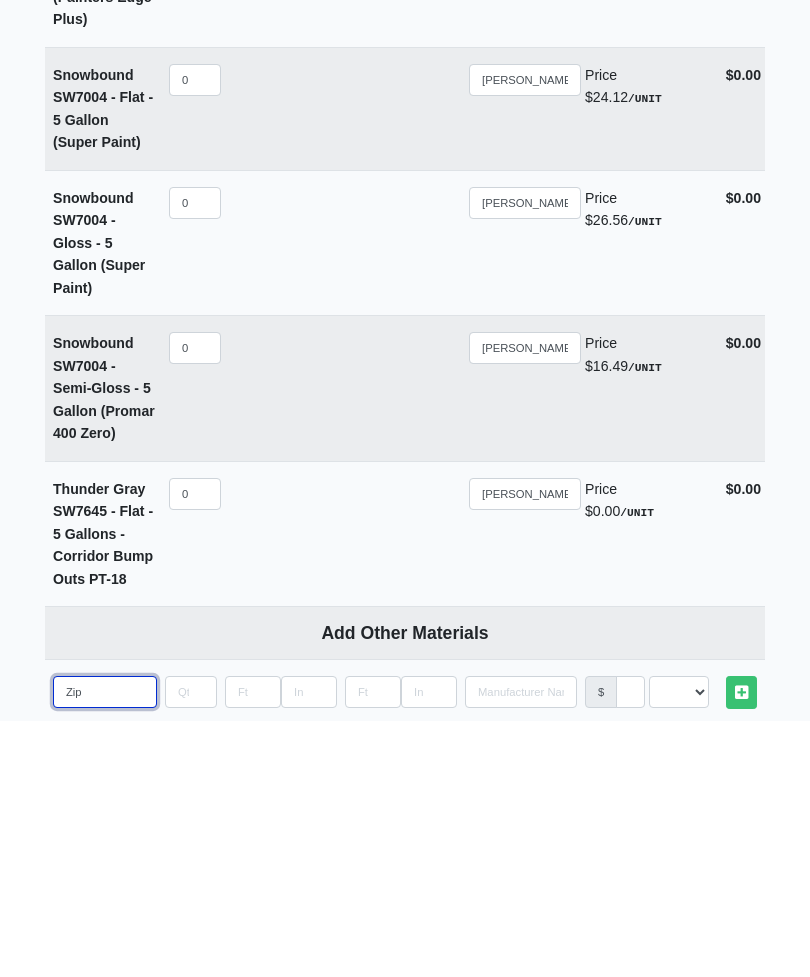 type on "Zip" 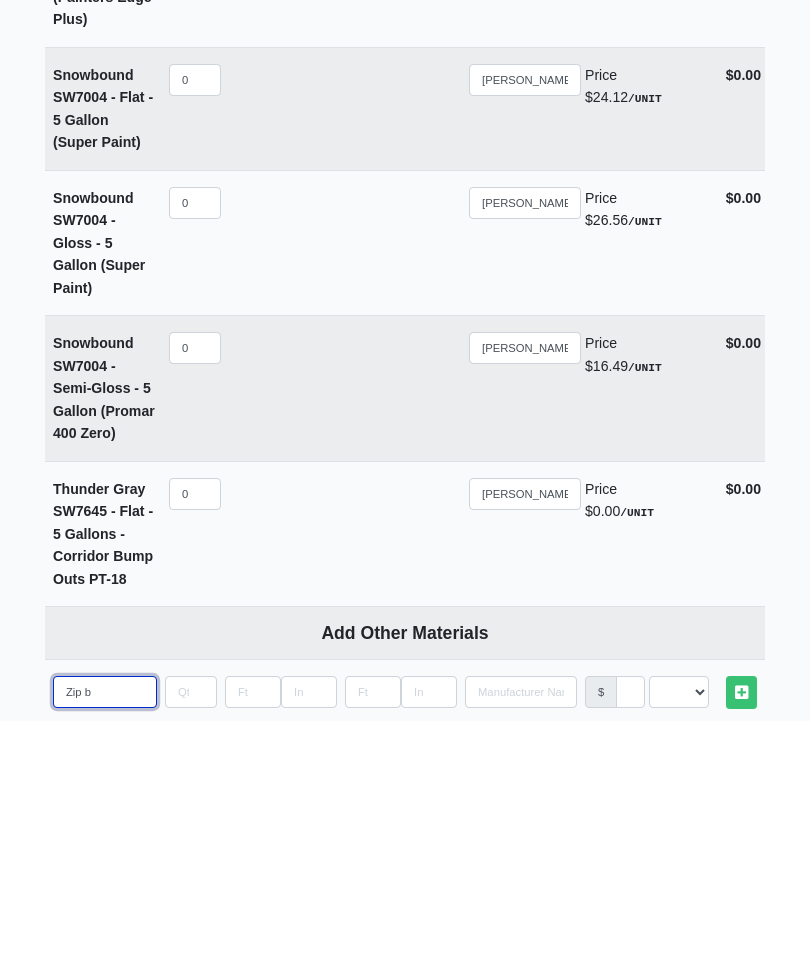 type on "Zip be" 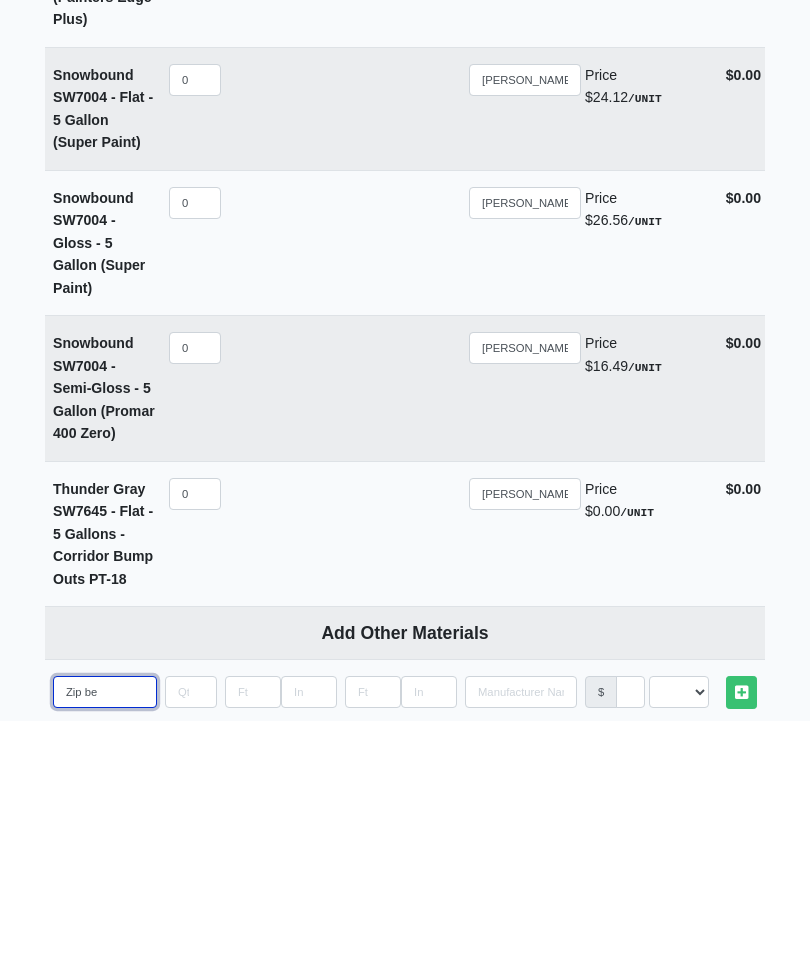 type on "Zip bea" 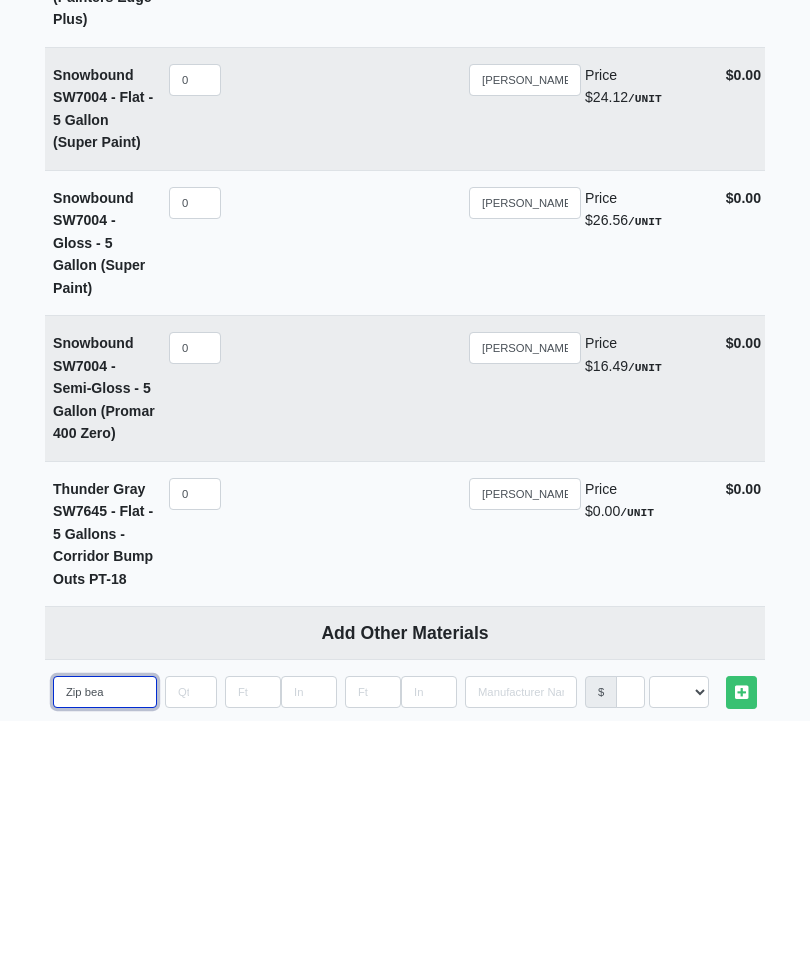 select 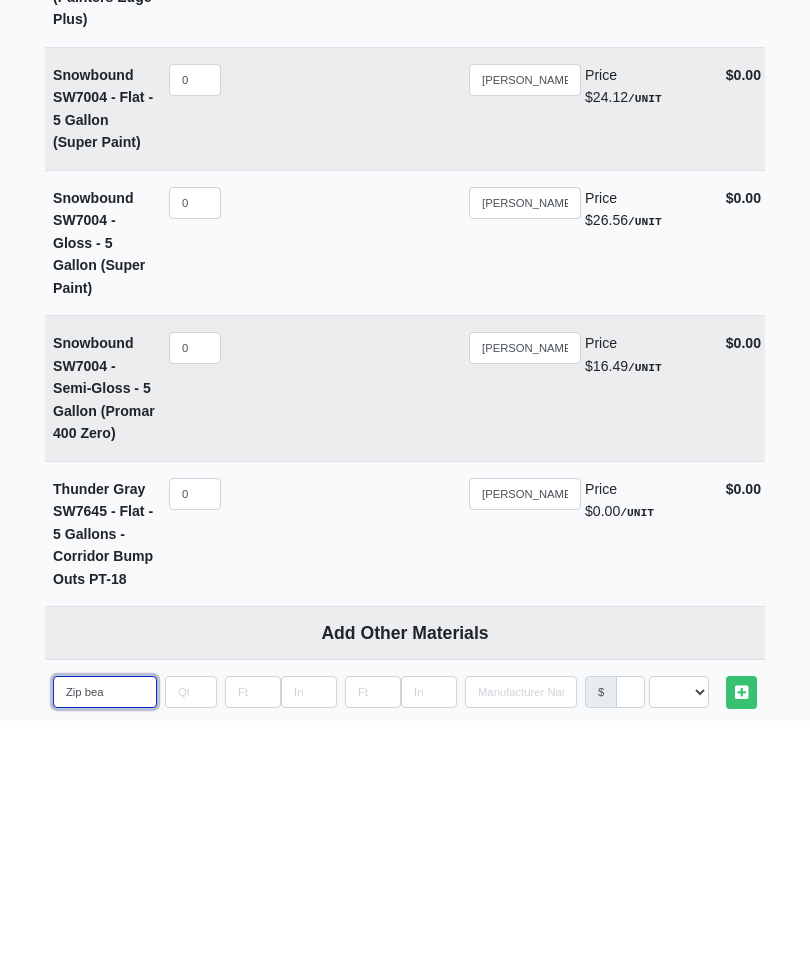 type on "Zip beads" 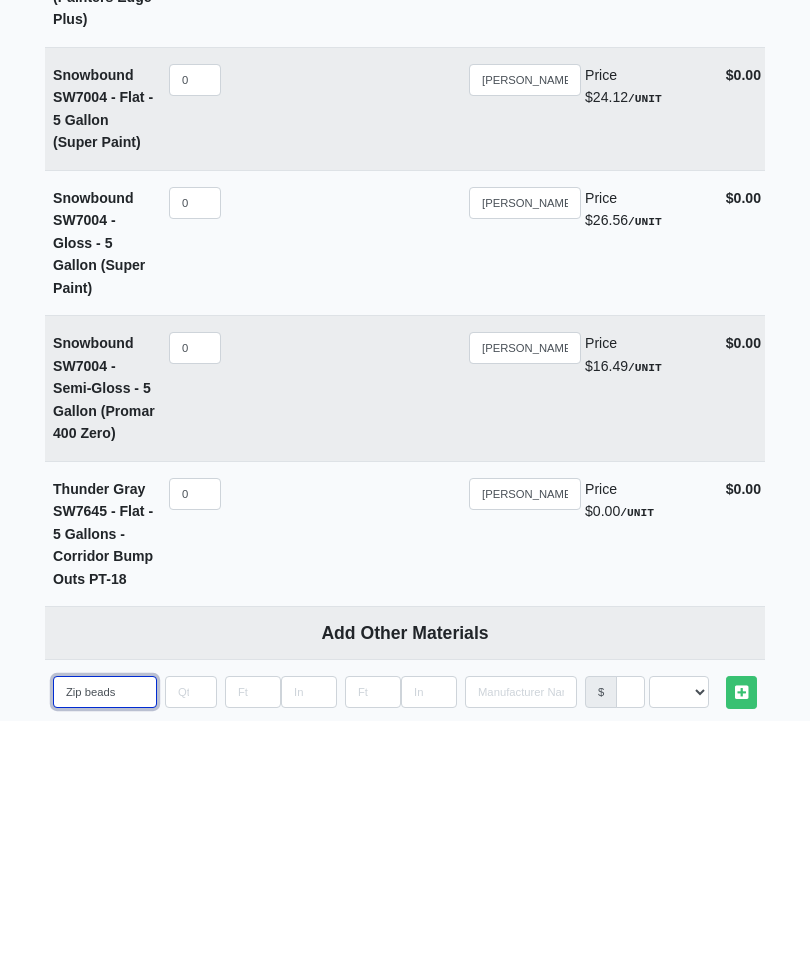type on "Zip beads" 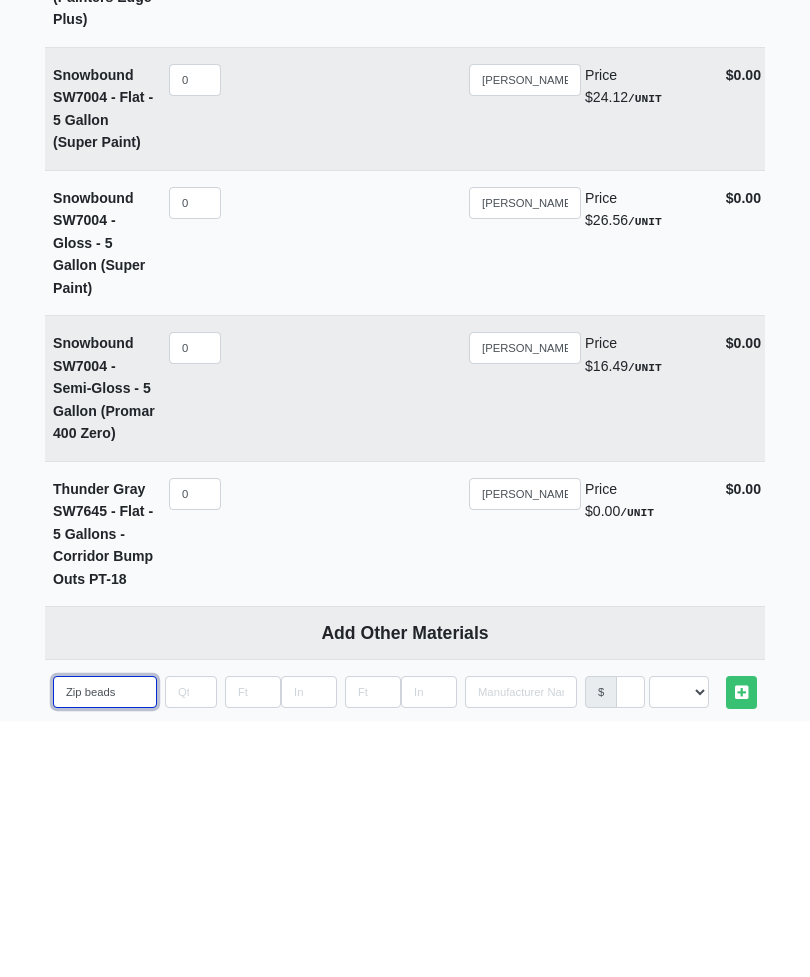 type on "Zip beads" 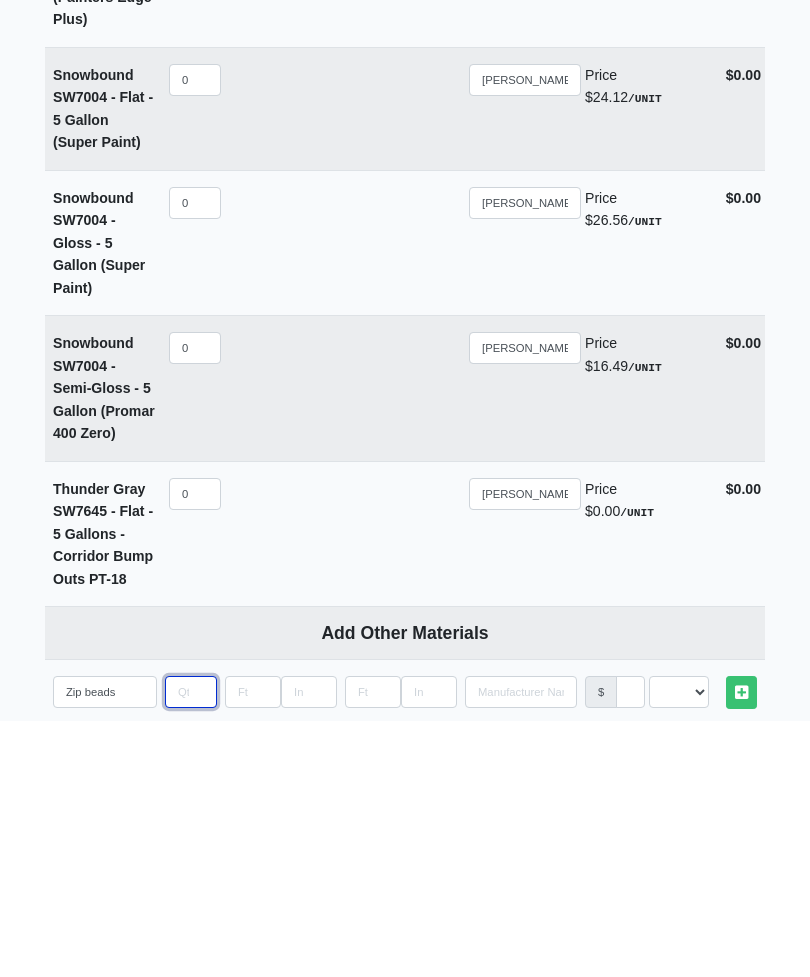 click at bounding box center [191, 948] 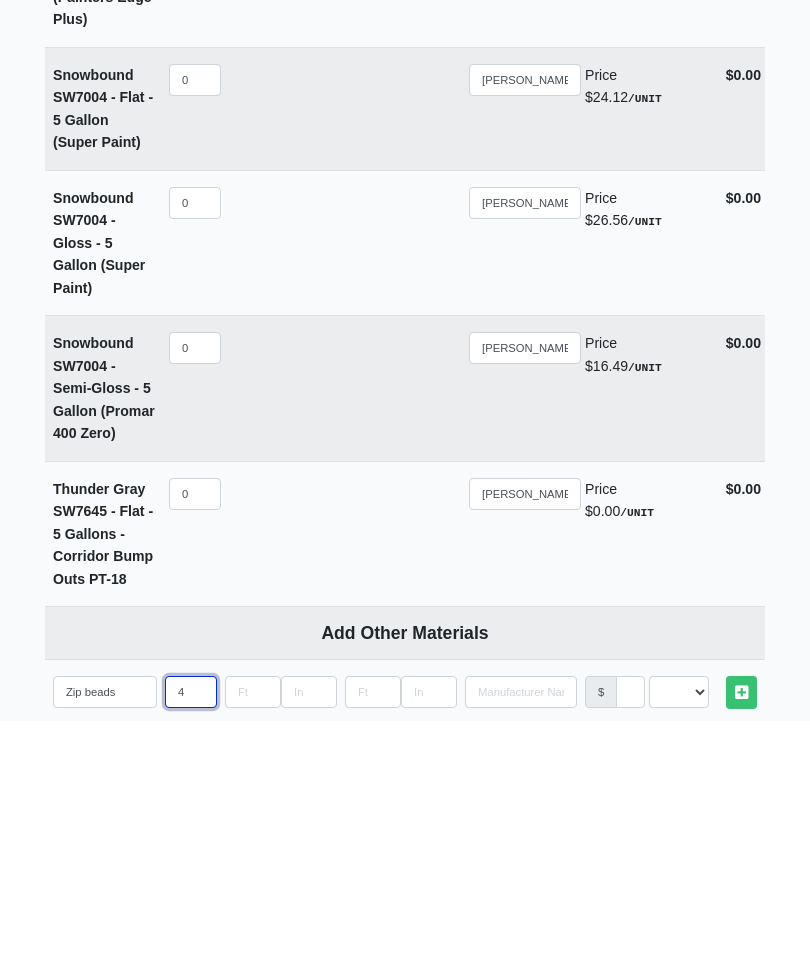 select 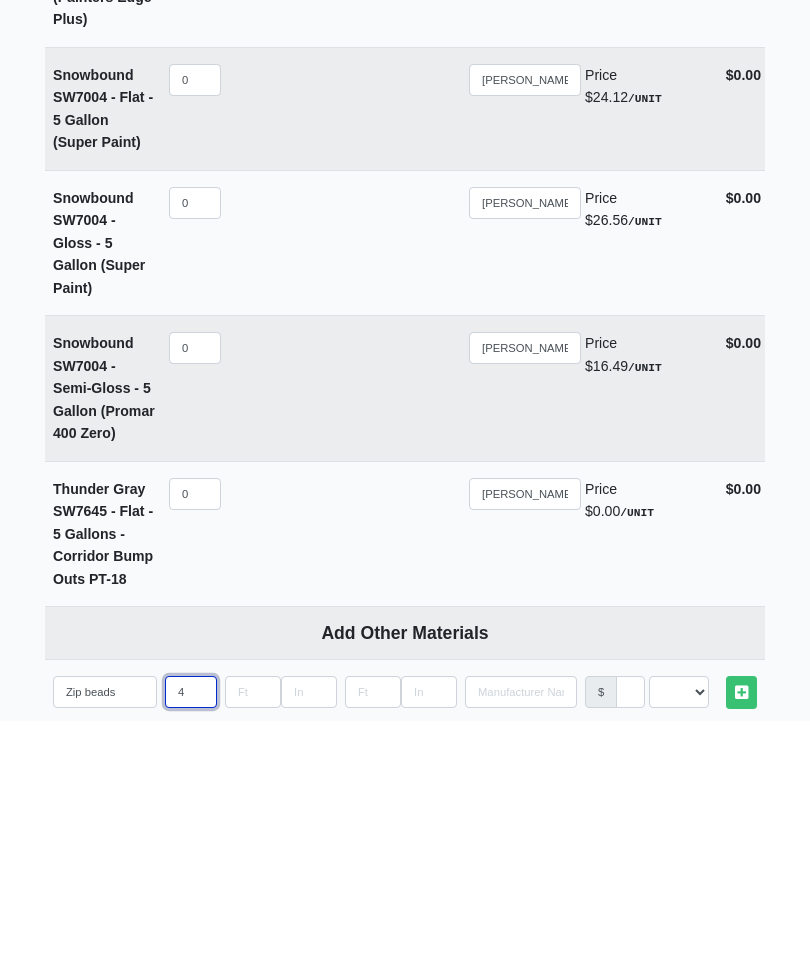 type on "40" 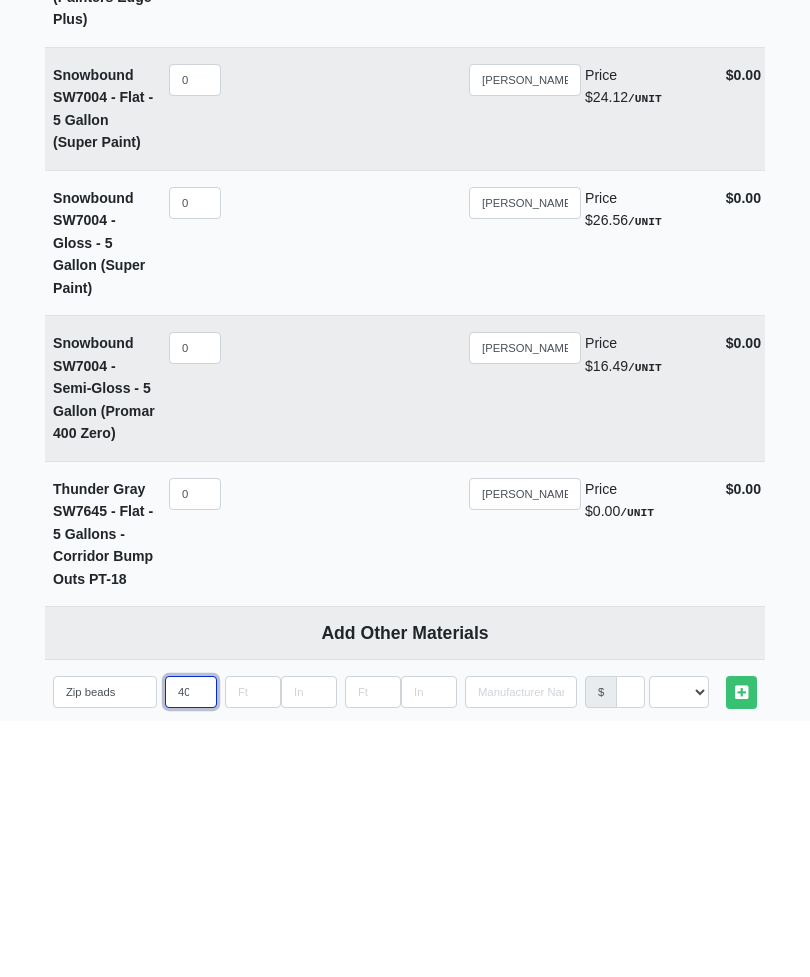 select 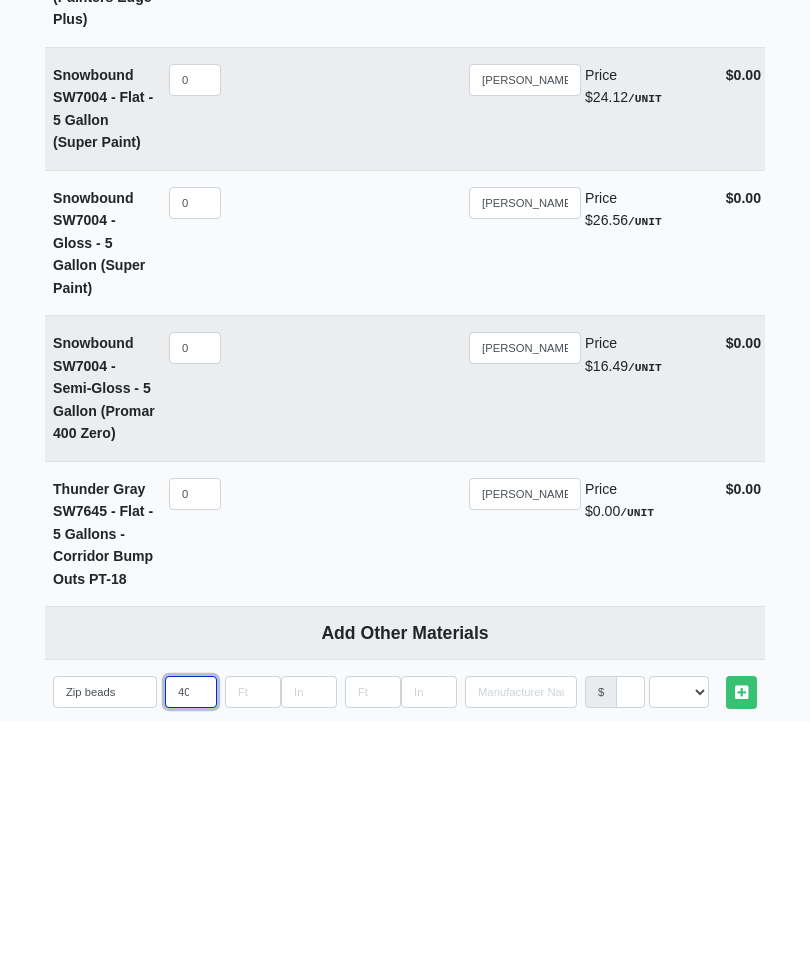 type on "40" 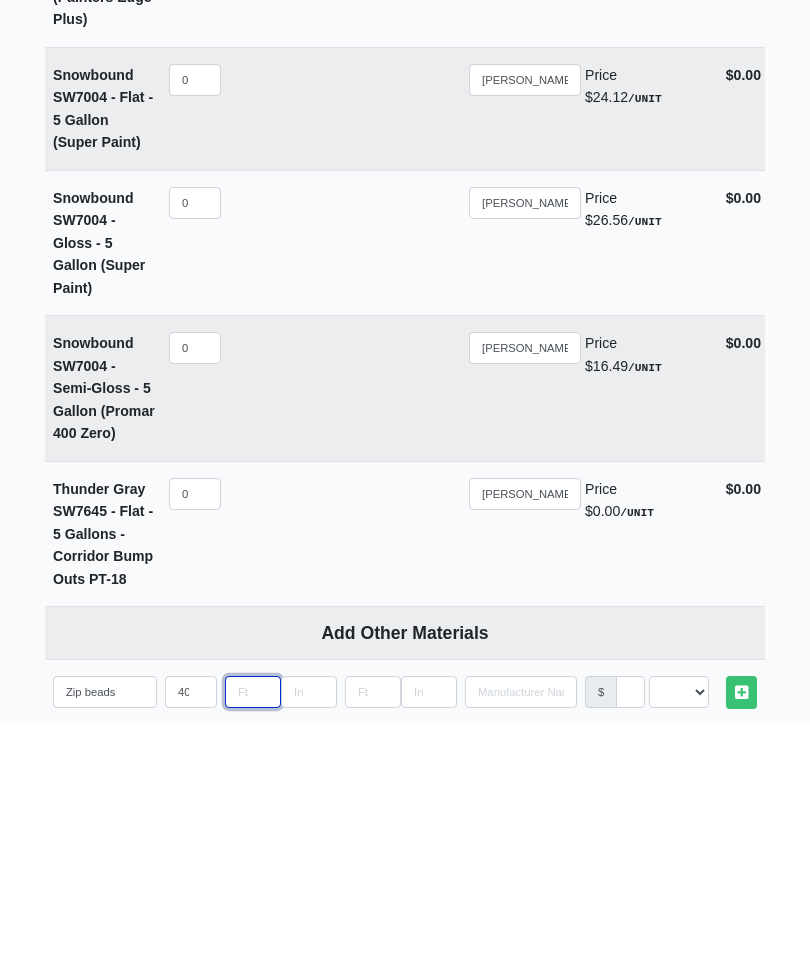 click at bounding box center (253, 948) 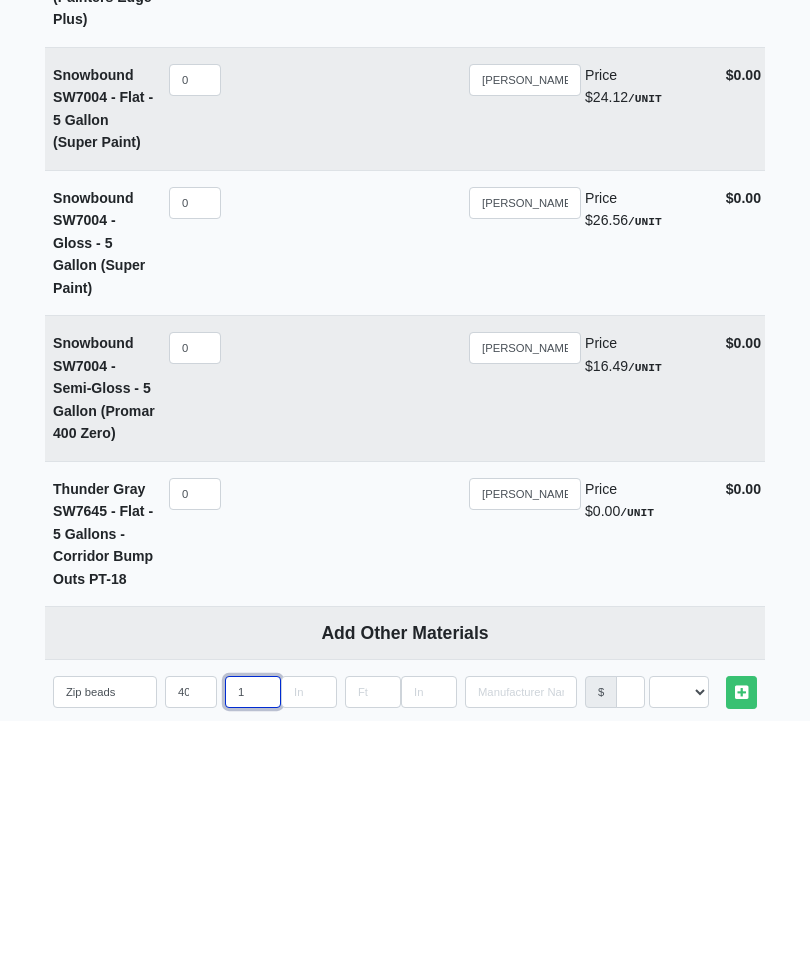 select 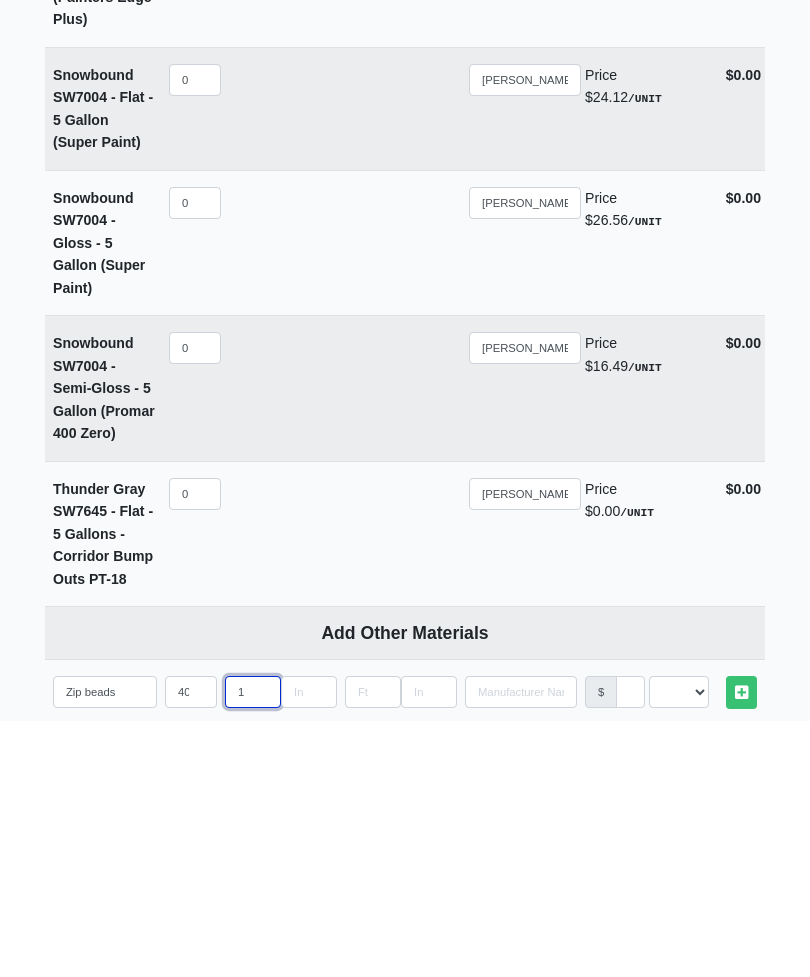 type on "10" 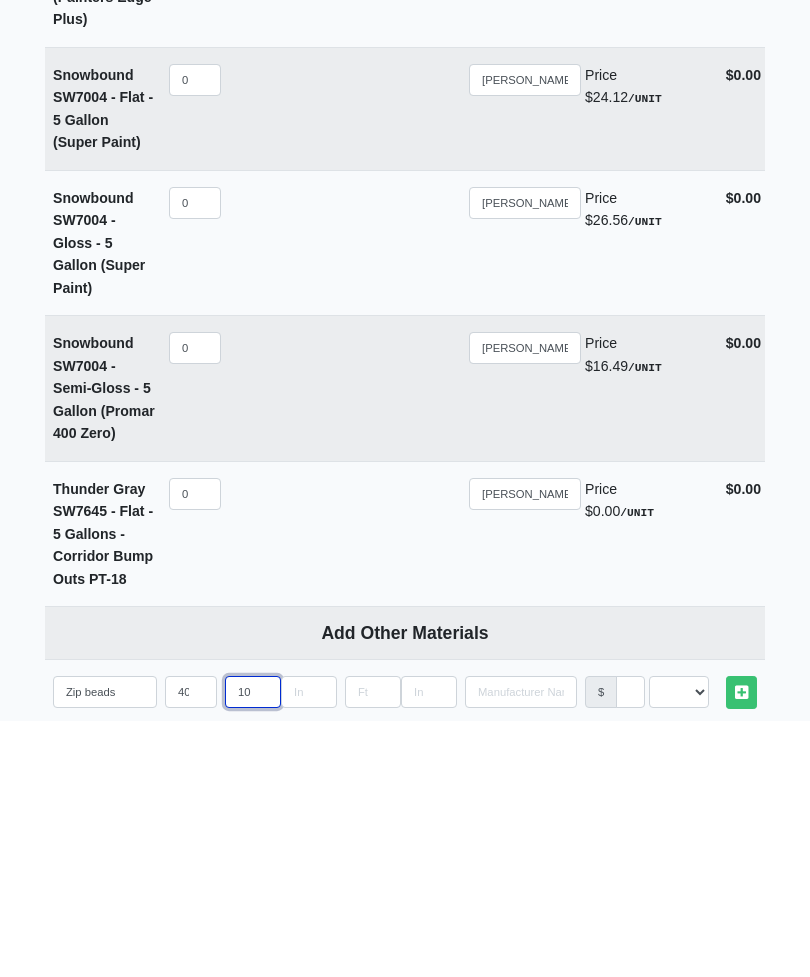 select 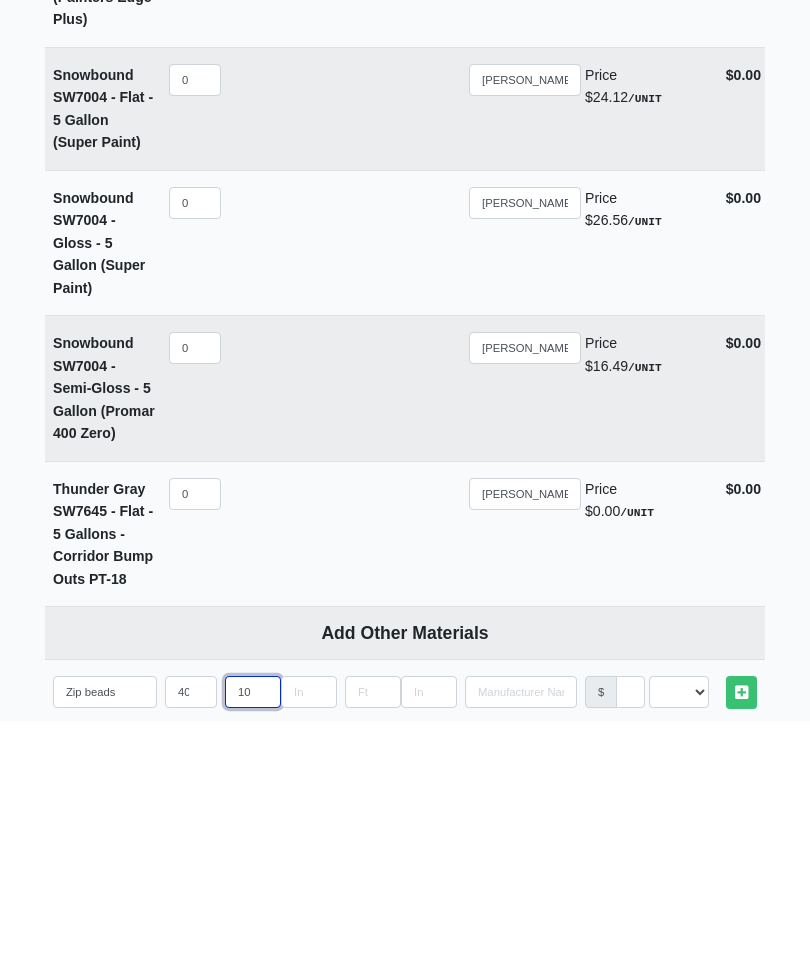 type on "10" 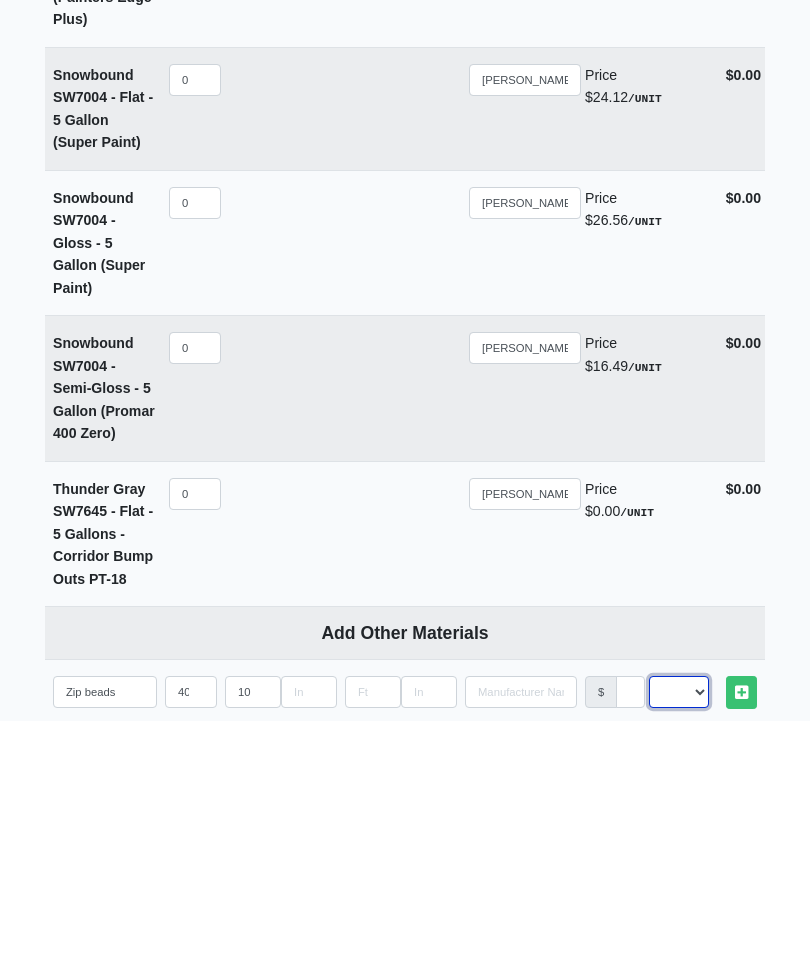 click on "Select an Option!   UNIT   MLF   LF   MSQFT   SQFT" at bounding box center [679, 948] 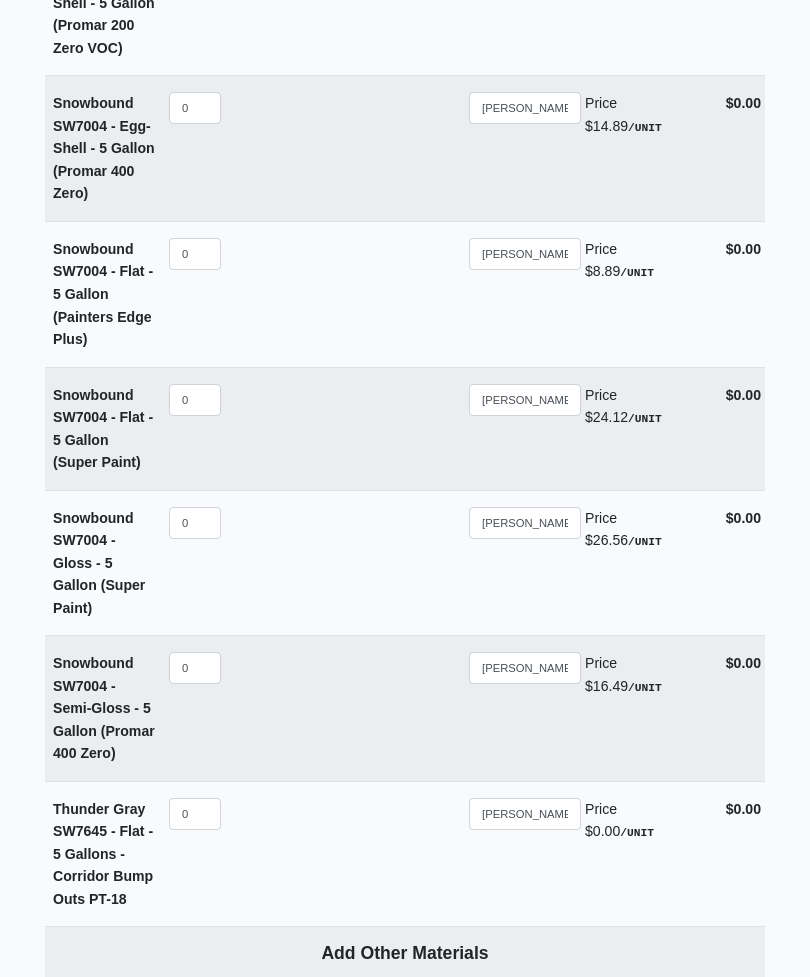 select on "2" 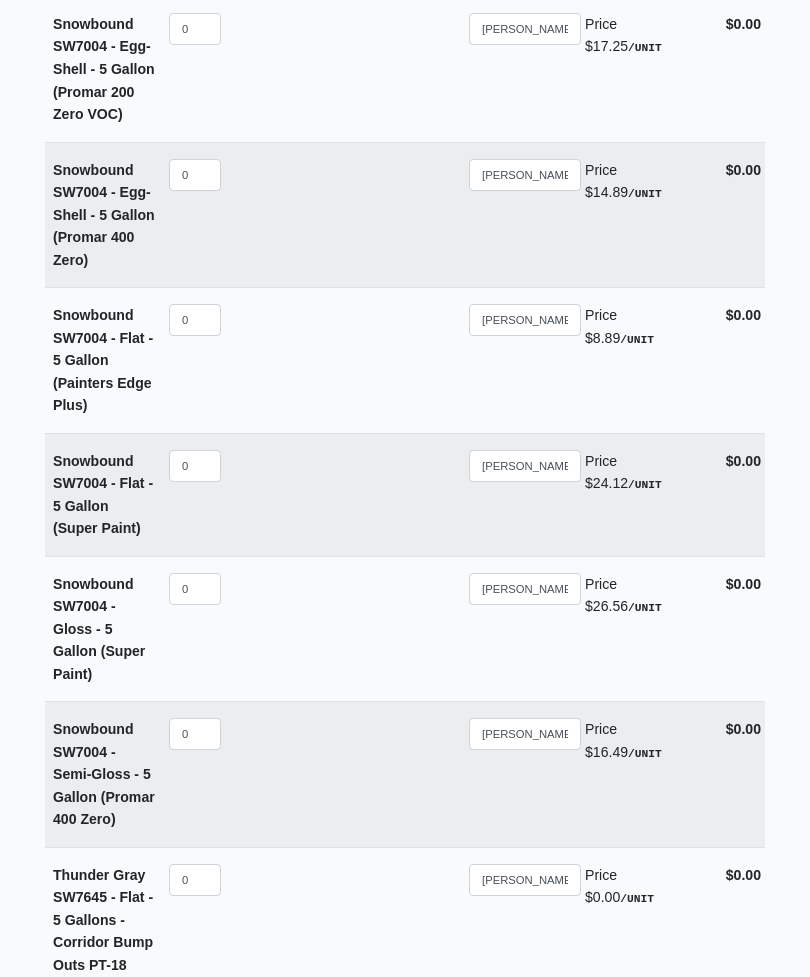 scroll, scrollTop: 15235, scrollLeft: 0, axis: vertical 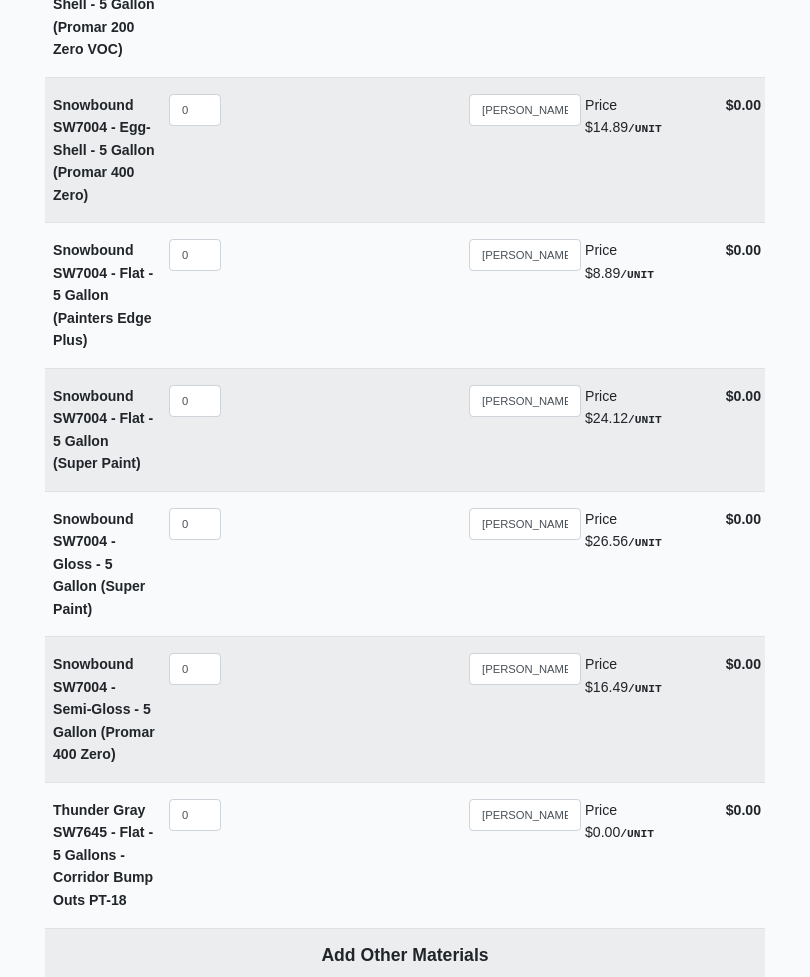 click on "Send" at bounding box center (716, 1294) 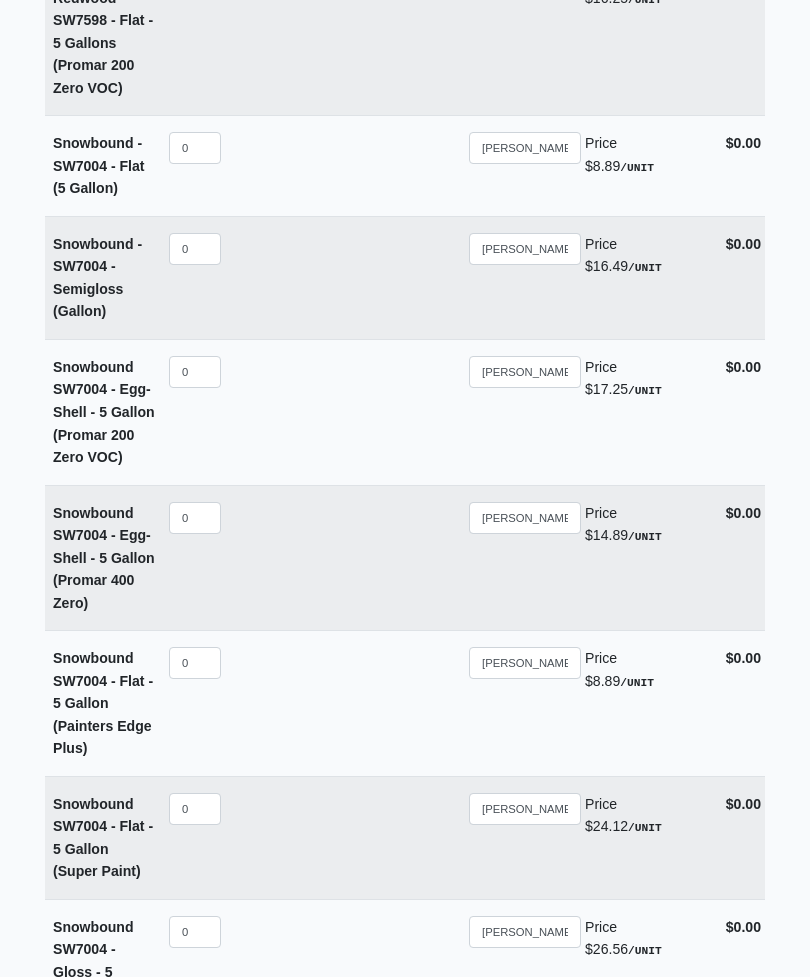 scroll, scrollTop: 14826, scrollLeft: 0, axis: vertical 